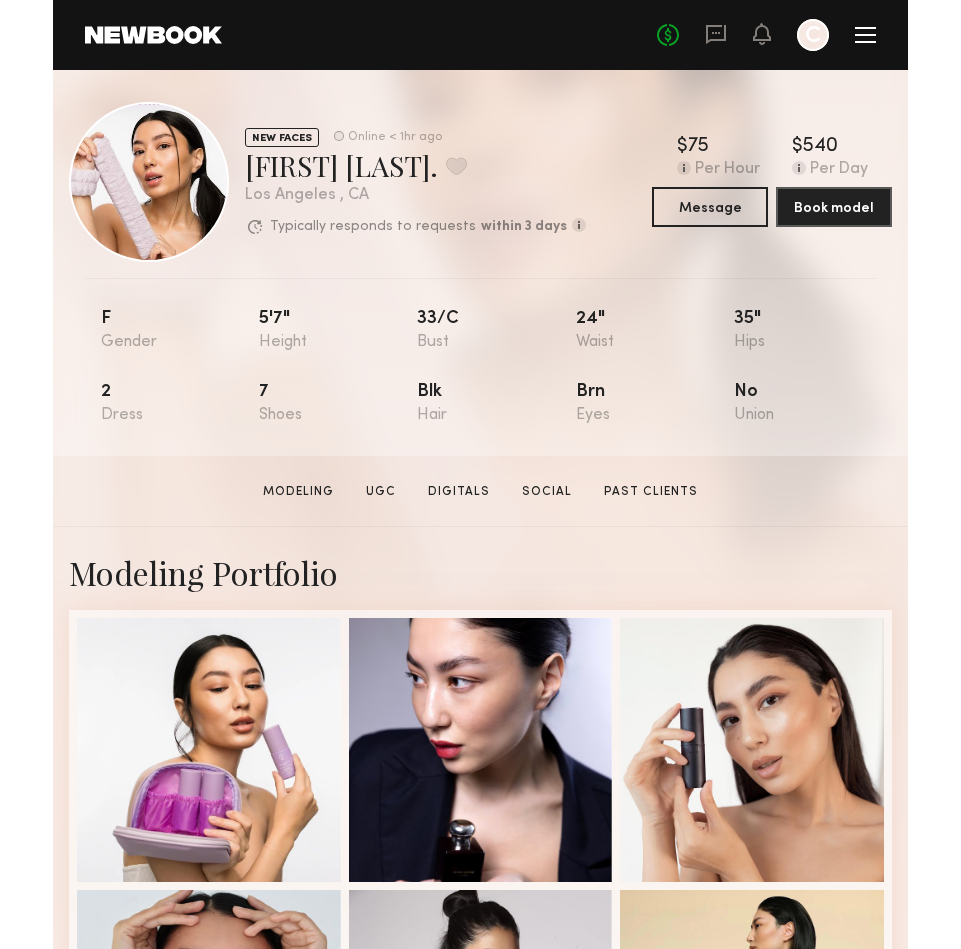 scroll, scrollTop: 0, scrollLeft: 0, axis: both 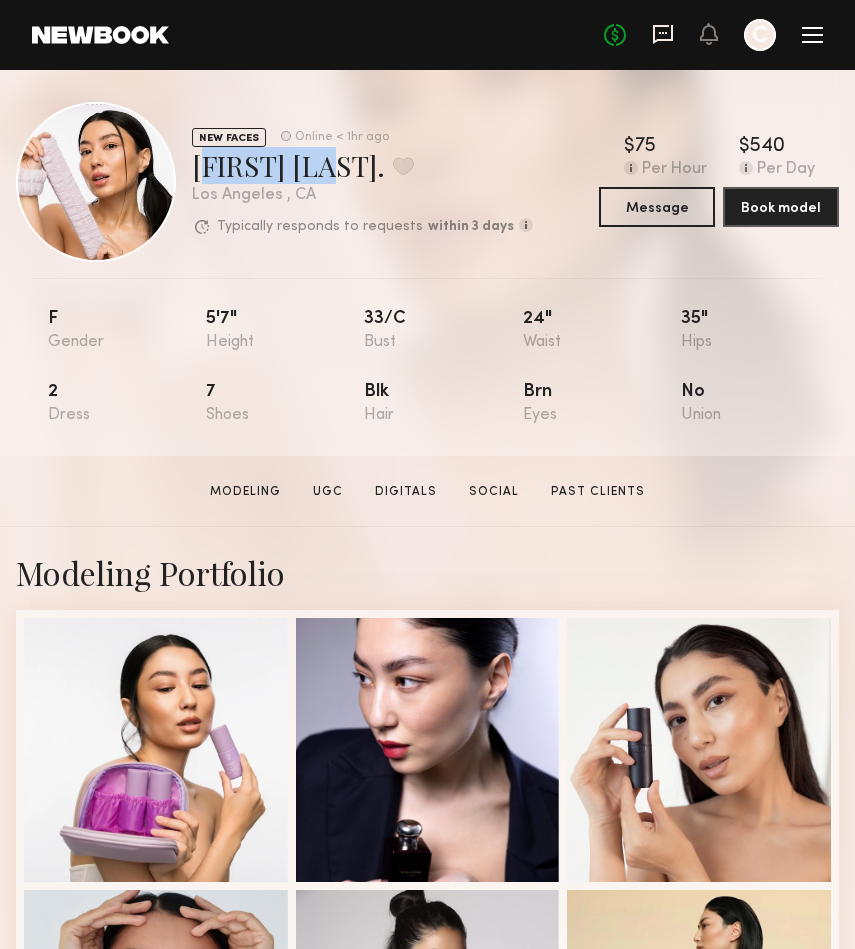 click 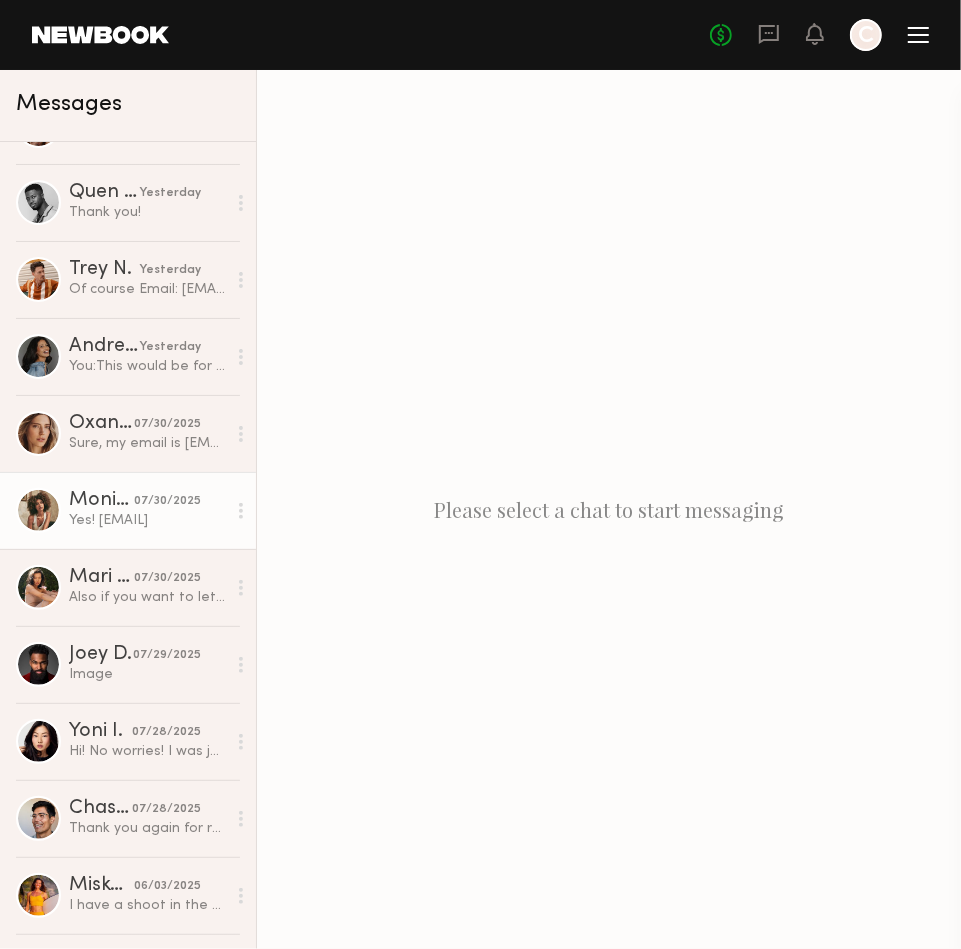 scroll, scrollTop: 131, scrollLeft: 0, axis: vertical 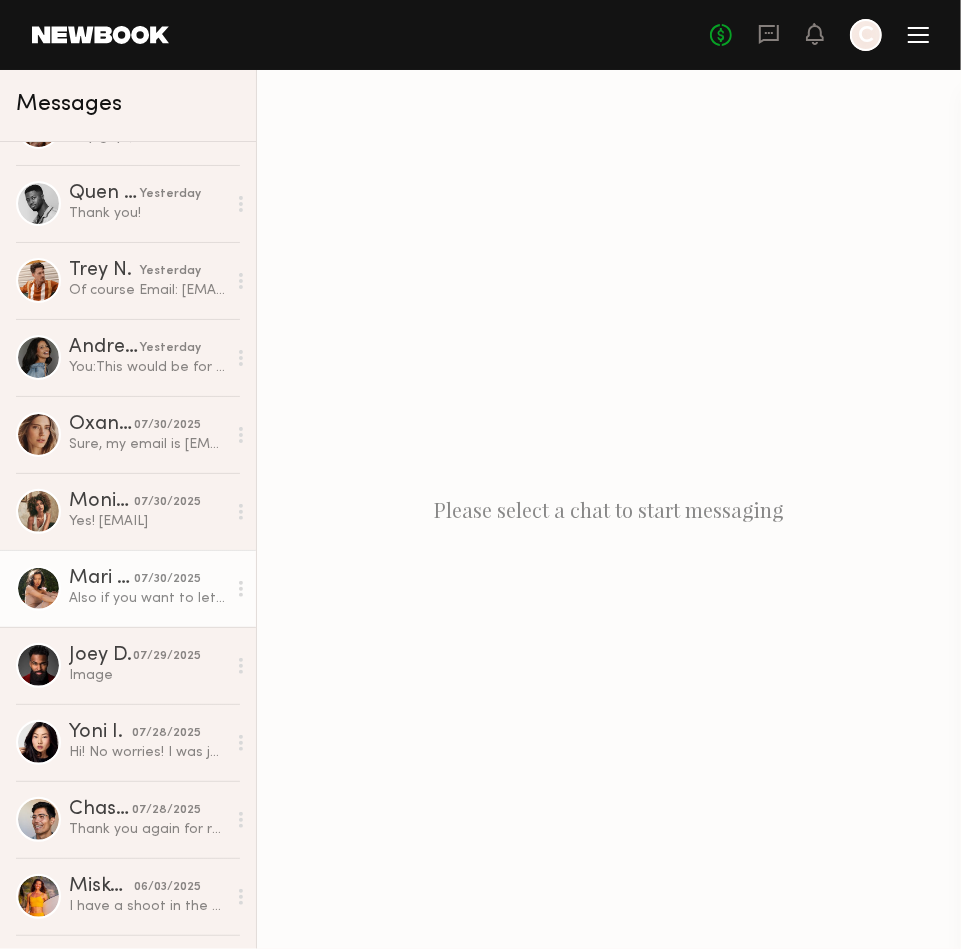 click on "Mari A." 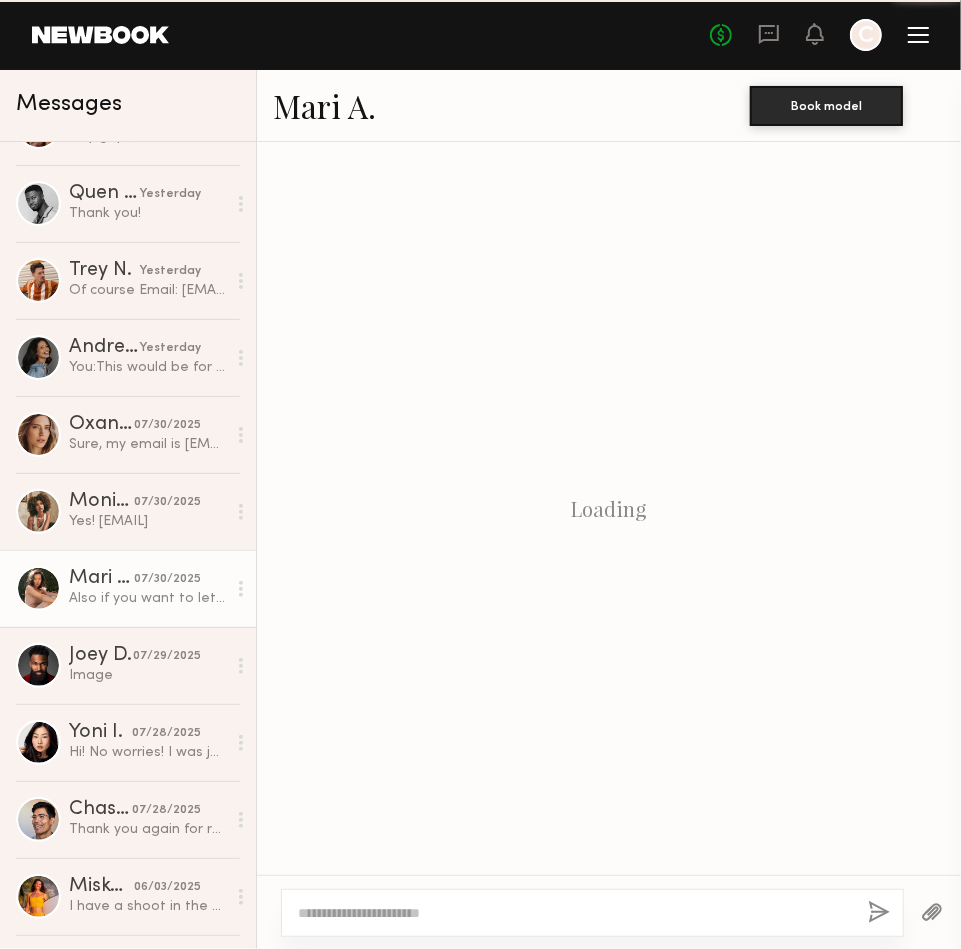 scroll, scrollTop: 1198, scrollLeft: 0, axis: vertical 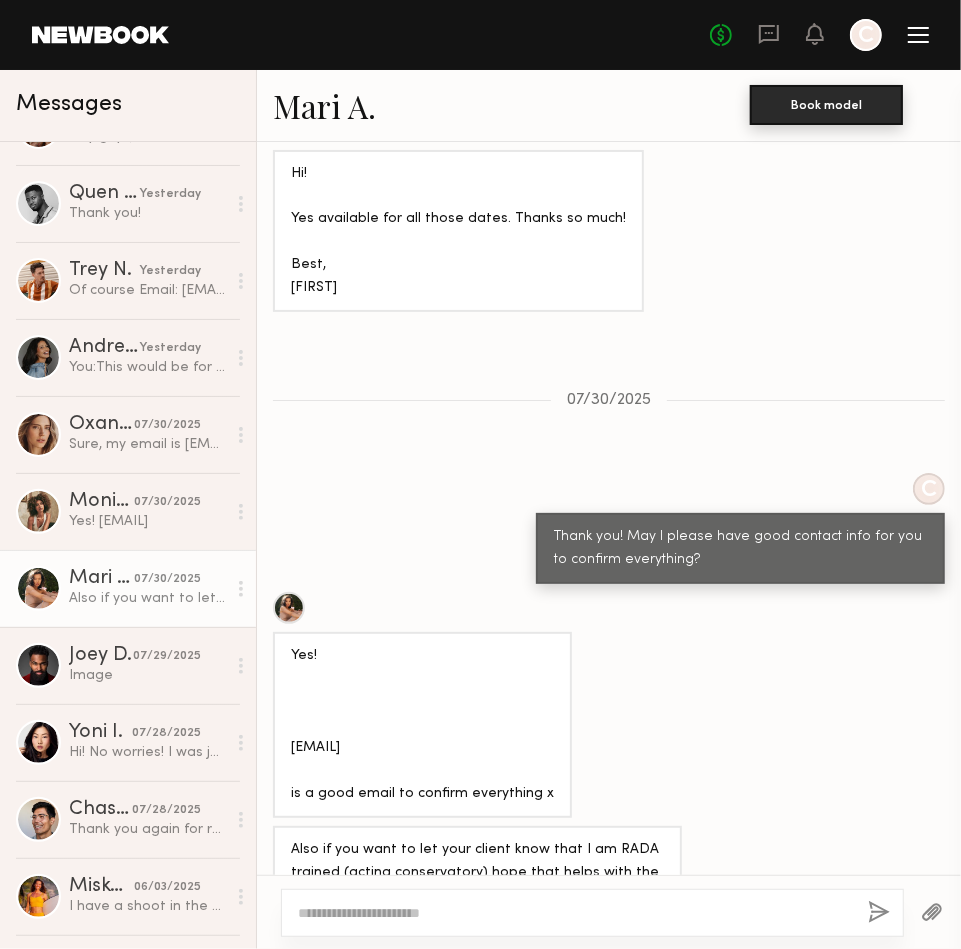 click on "Book model" 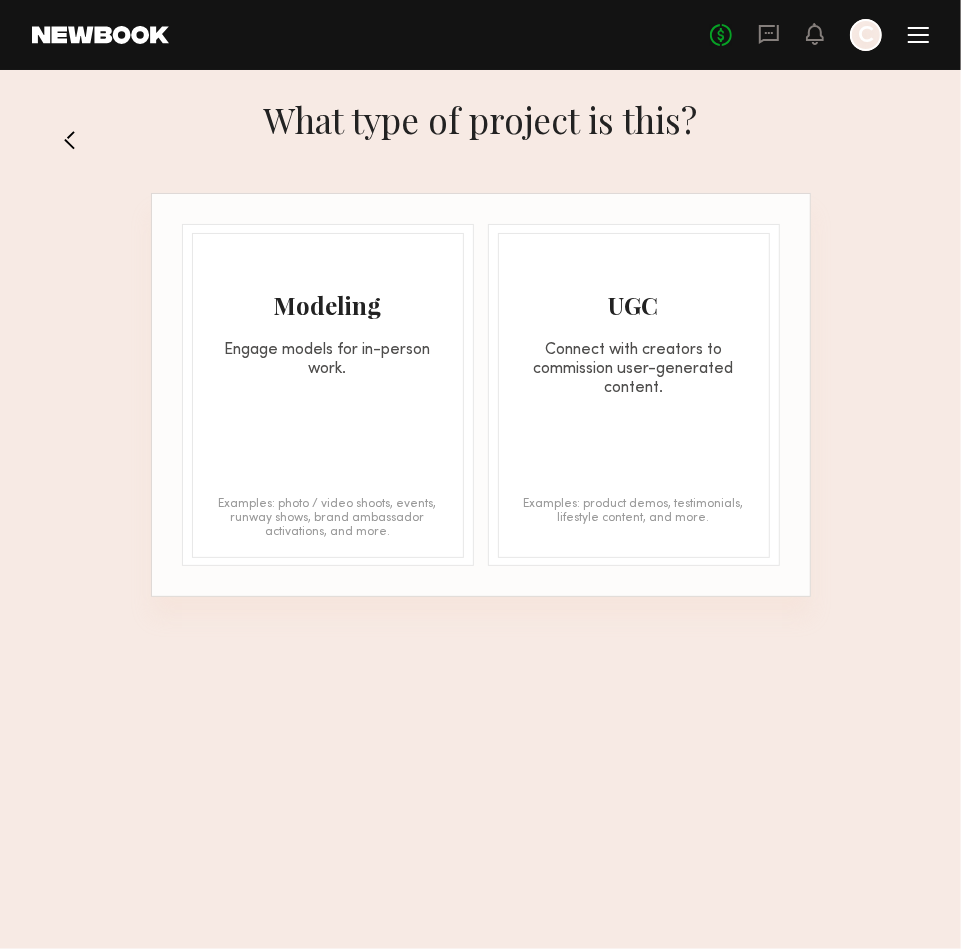 click on "Modeling Engage models for in-person work. Examples: photo / video shoots, events, runway shows, brand ambassador activations, and more." 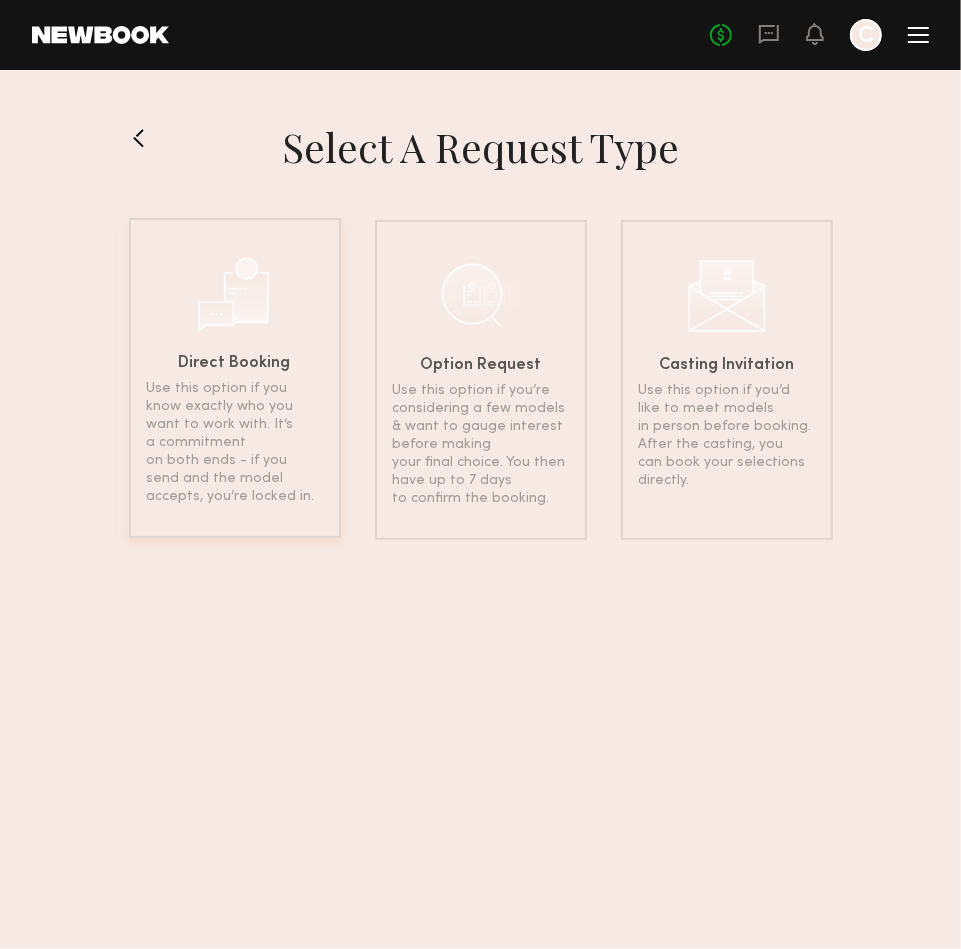 click on "Use this option if you know exactly who you want to work with. It’s a commitment on both ends - if you send and the model accepts, you’re locked in." 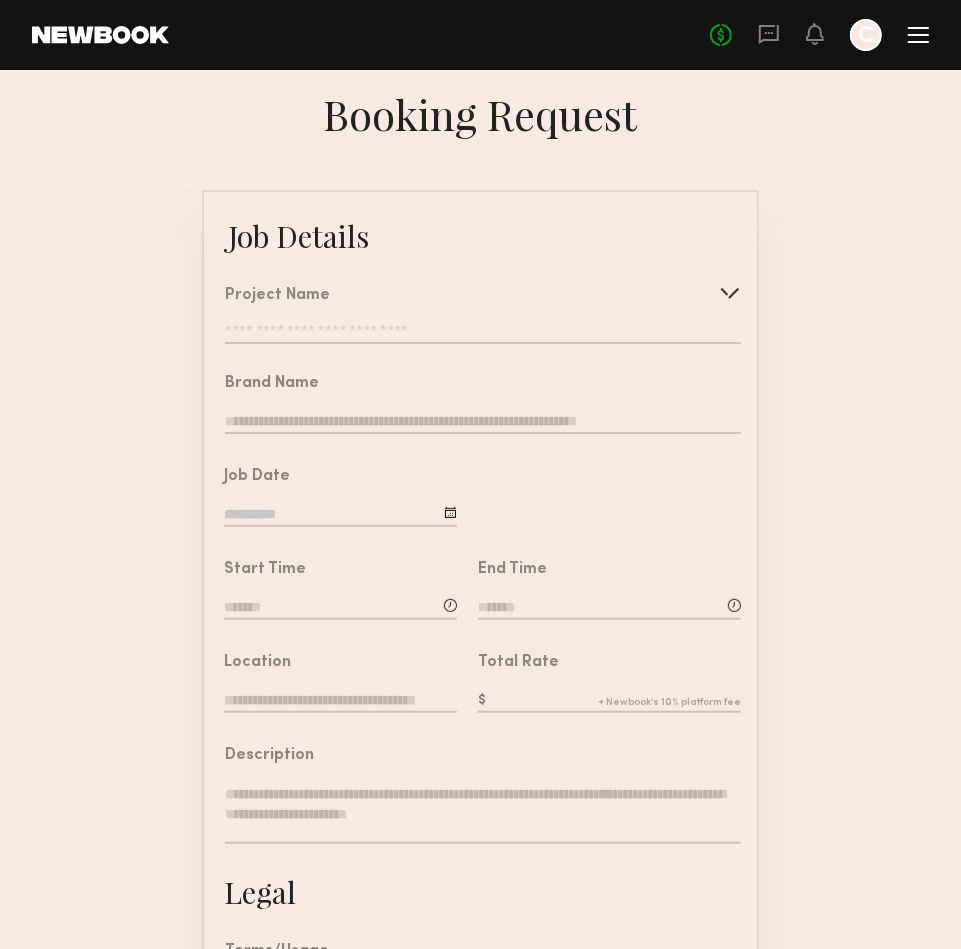 click on "Project Name   Create   Use recent modeling project  Seeking Male Talent for Internal Tech Video  Lead and Supporting For Internal Tech Video  CASTING NOW Adults for Upcoming Internal Tech Video - Paid, Non-Union  Supplement Shoot  Kitchen & Lifestyle Content Shoot | BGO  LAKA - Mega Drip / '24" 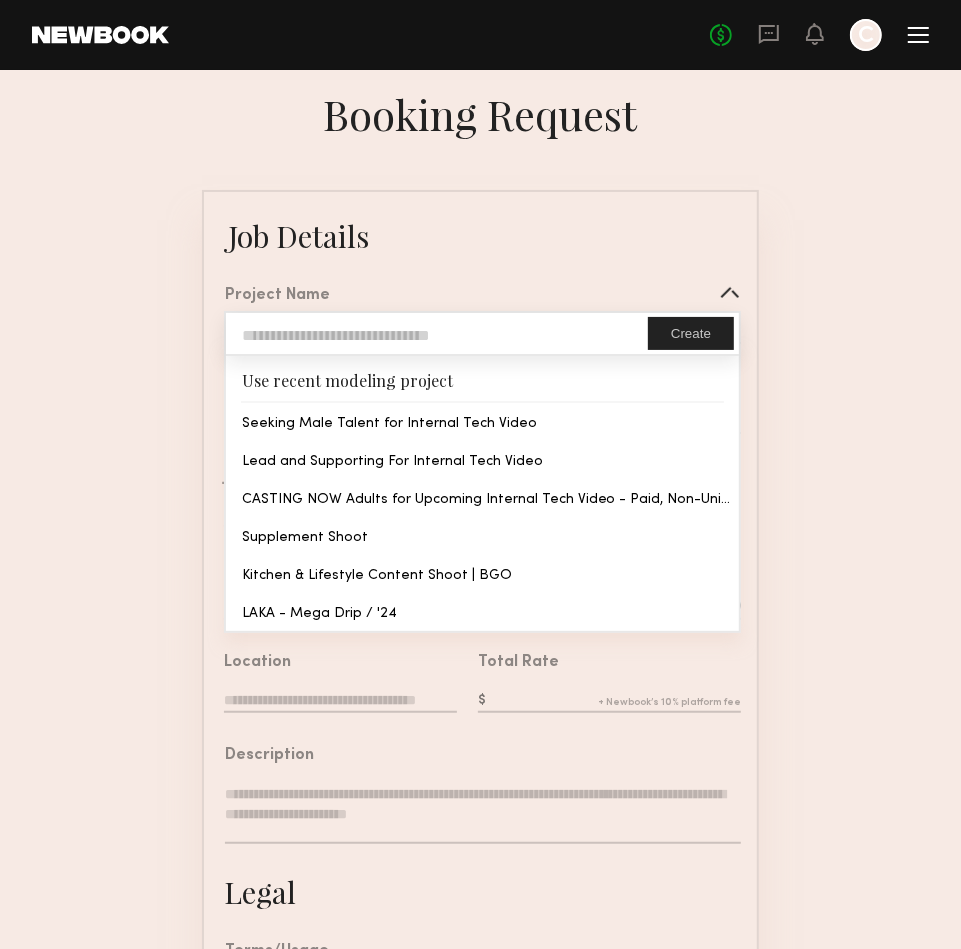 type on "**********" 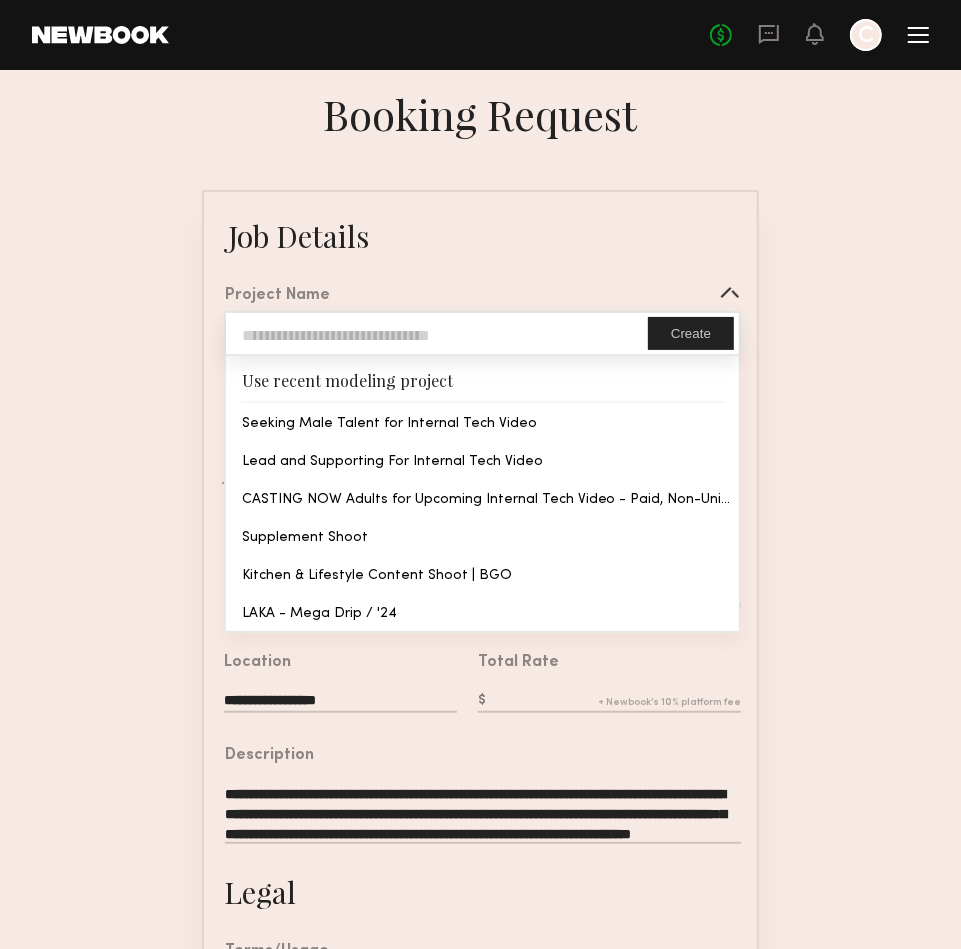 click on "**********" 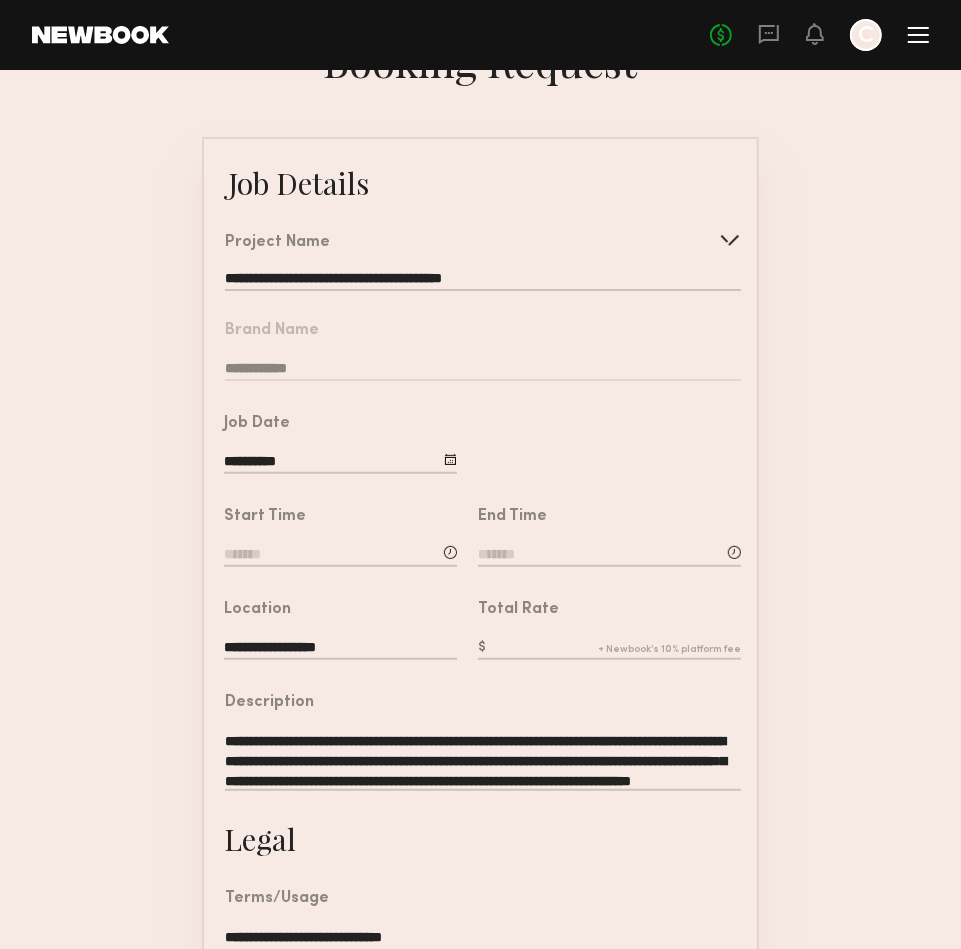 scroll, scrollTop: 57, scrollLeft: 0, axis: vertical 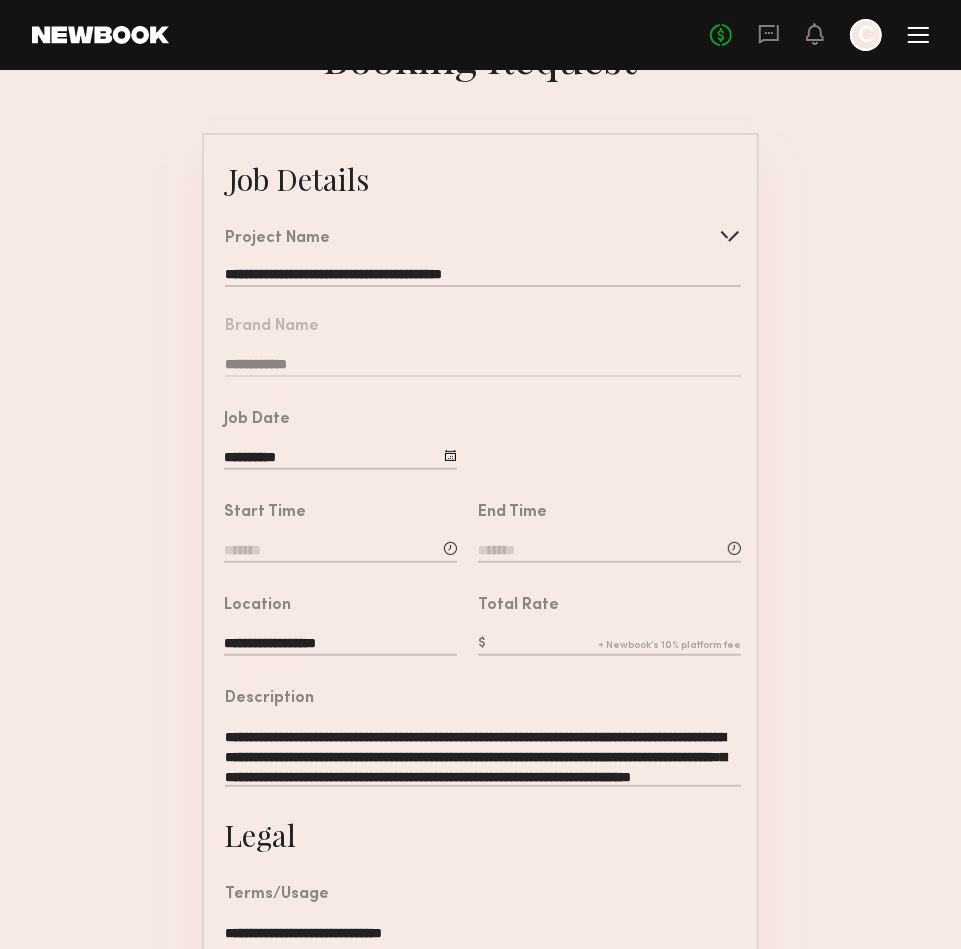 click 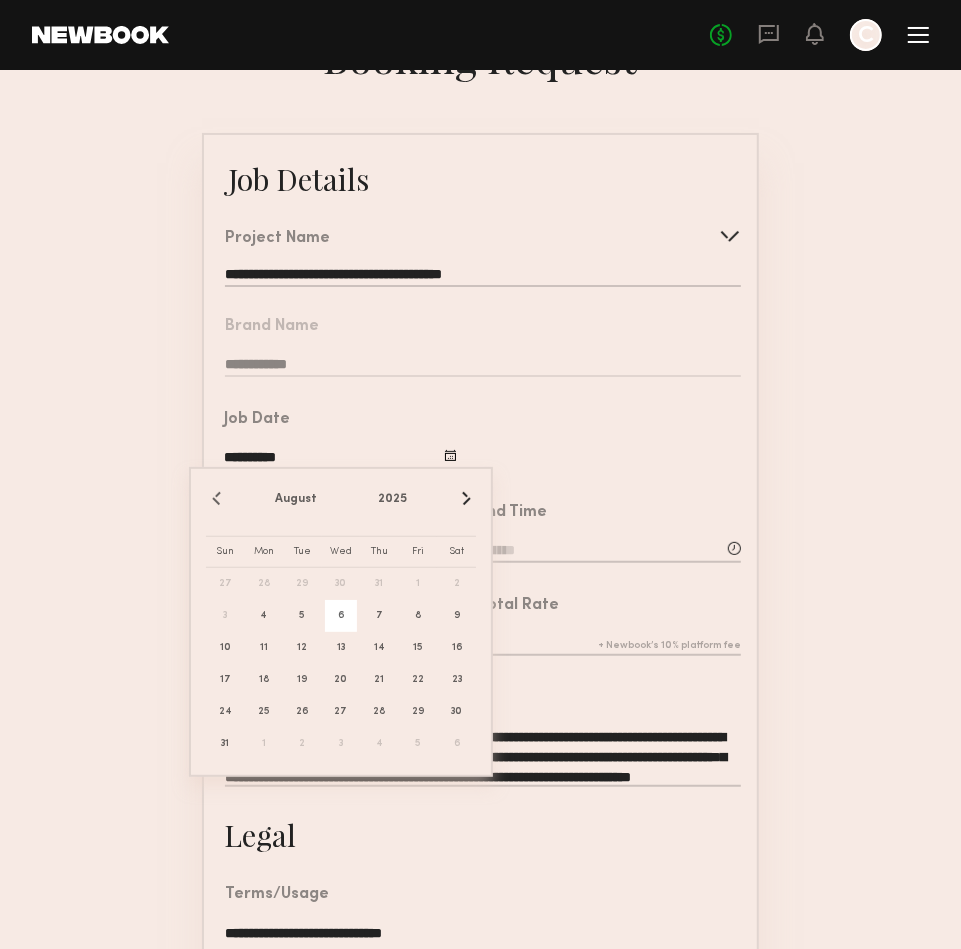 click on "Job Date" 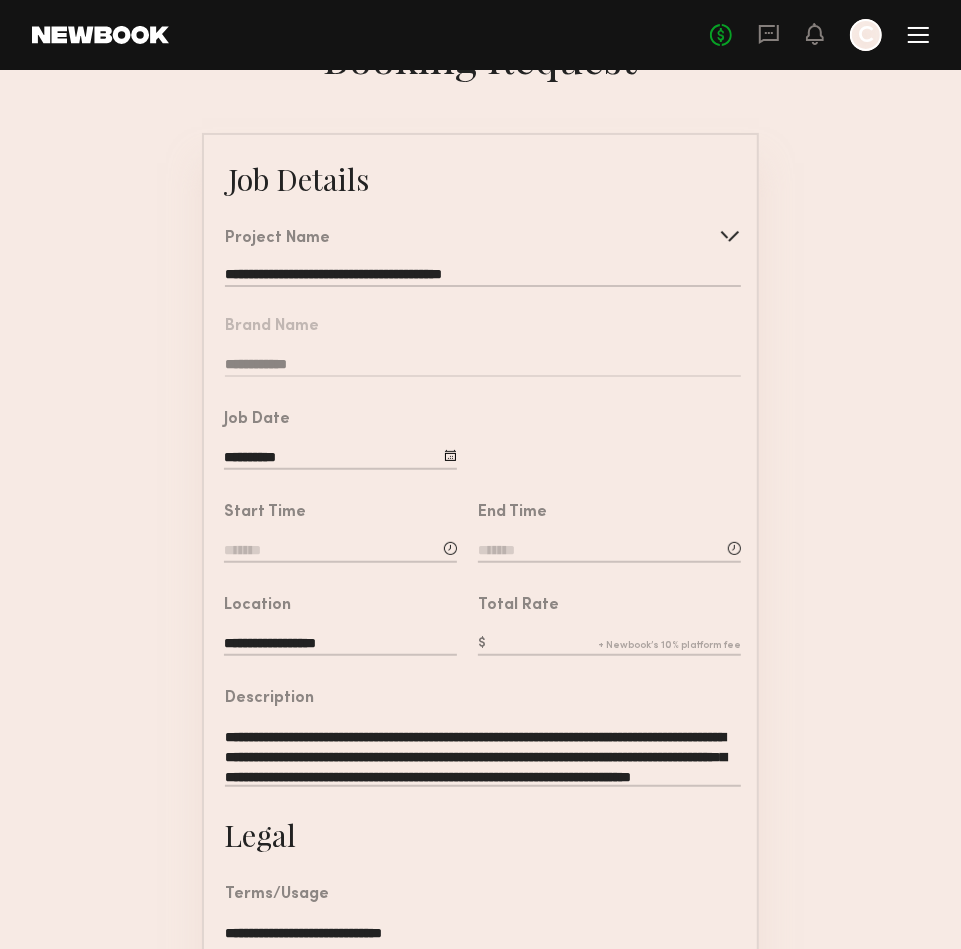click 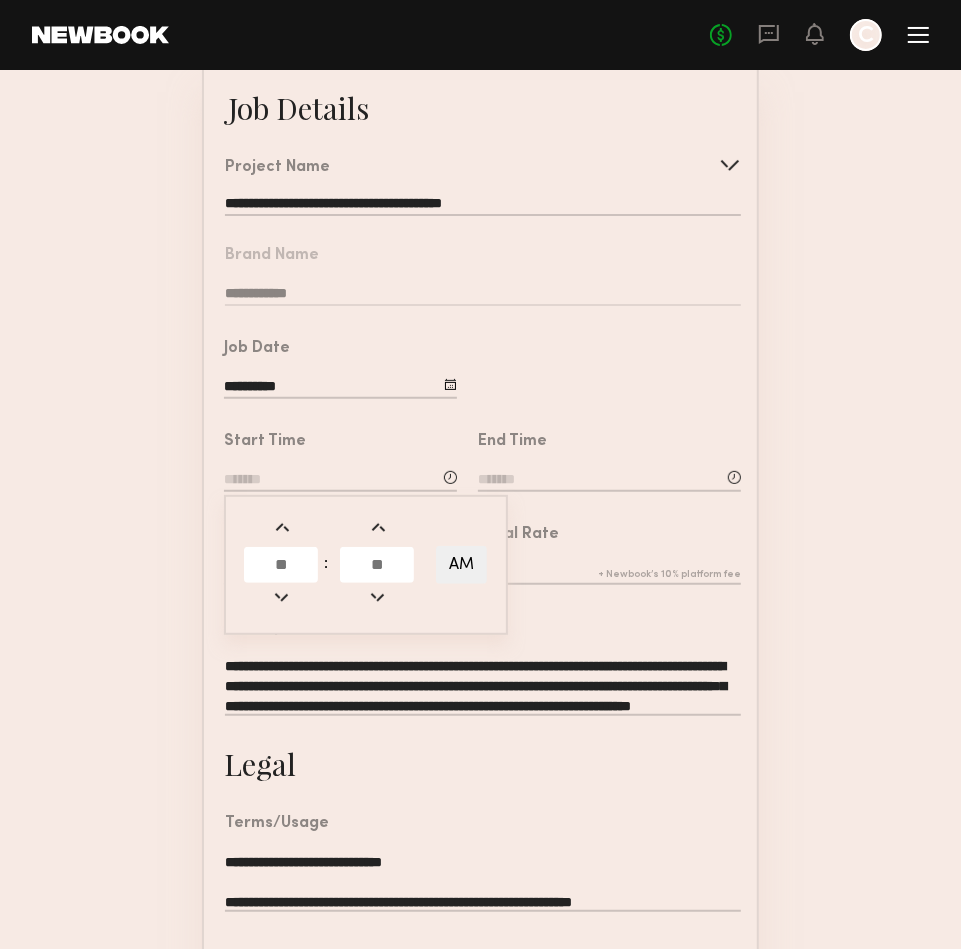 scroll, scrollTop: 143, scrollLeft: 0, axis: vertical 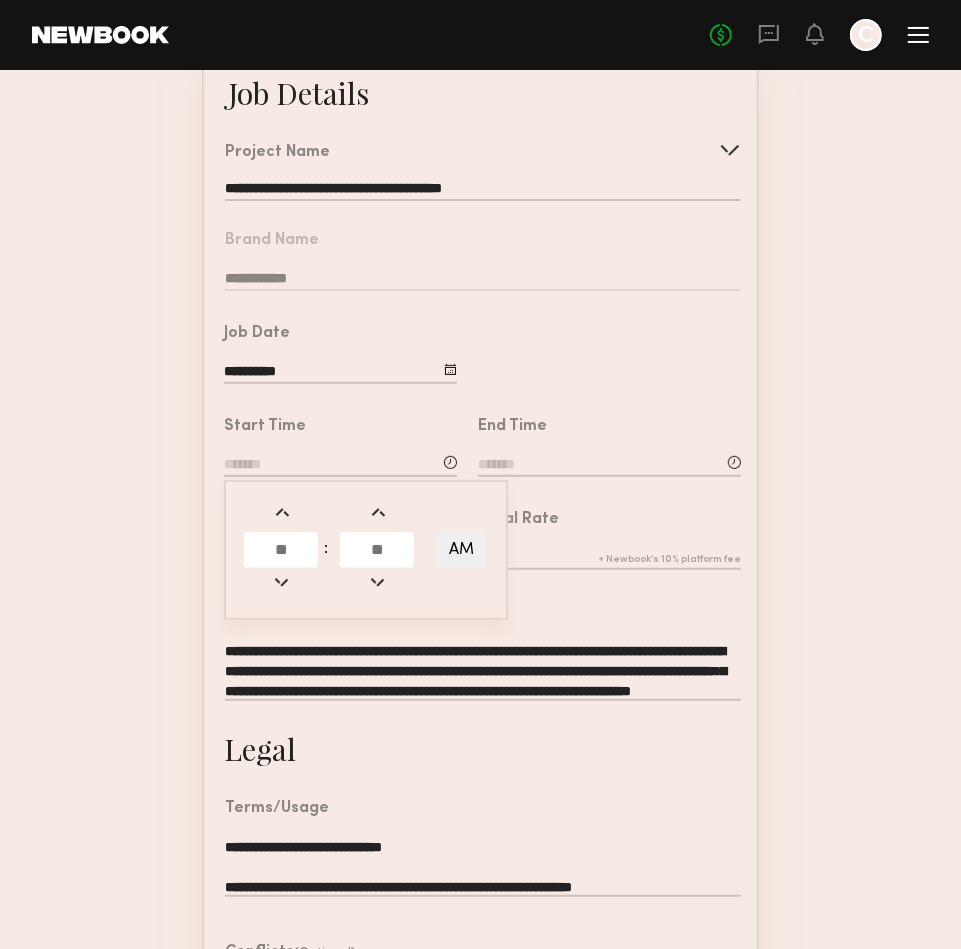 click 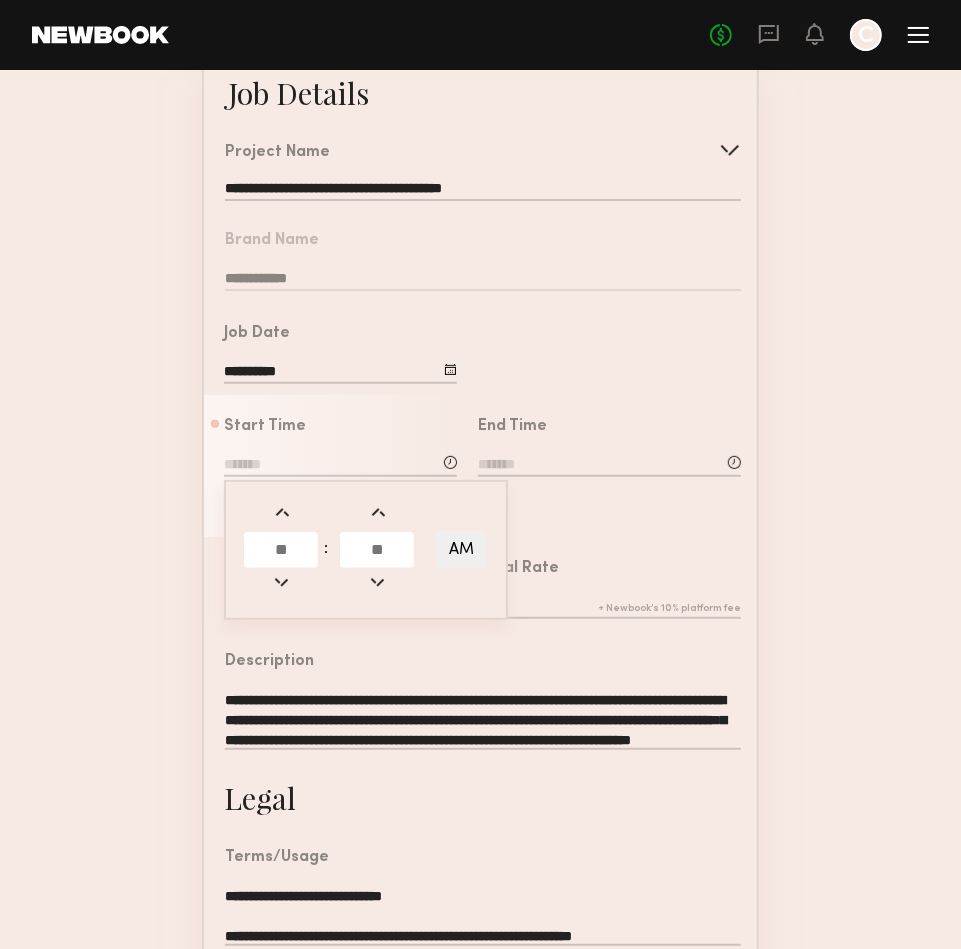 click 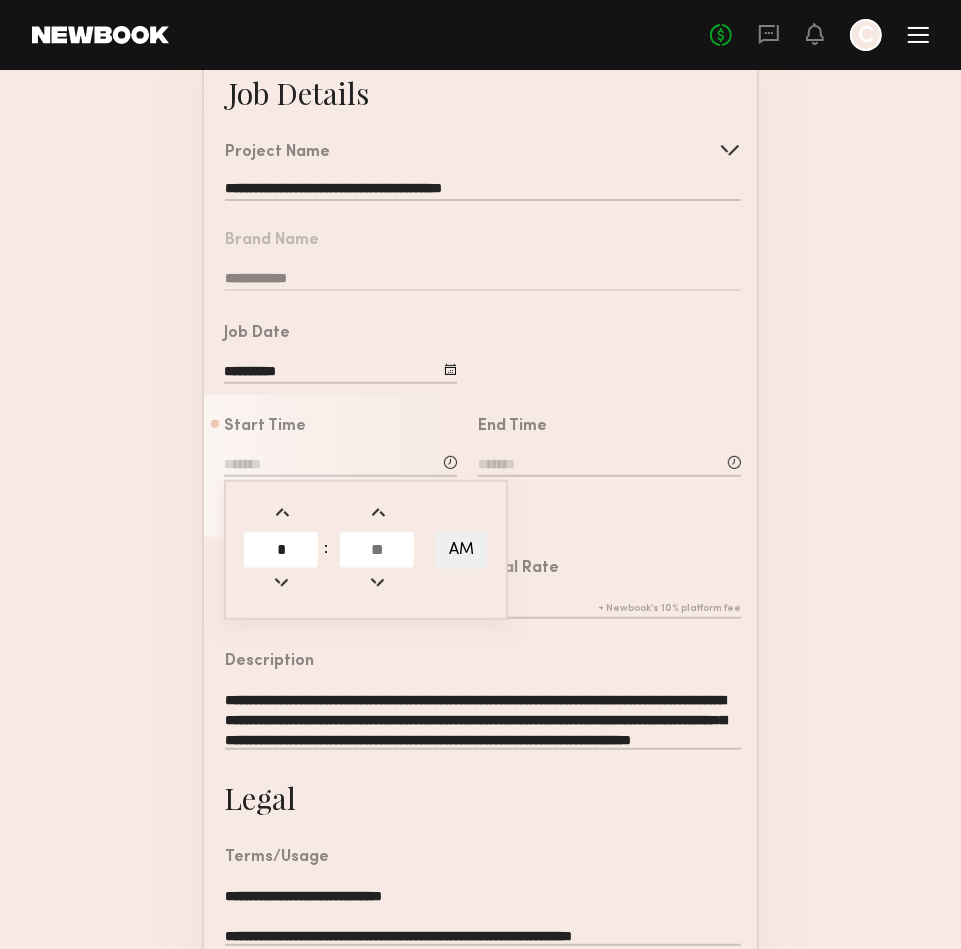 type on "*" 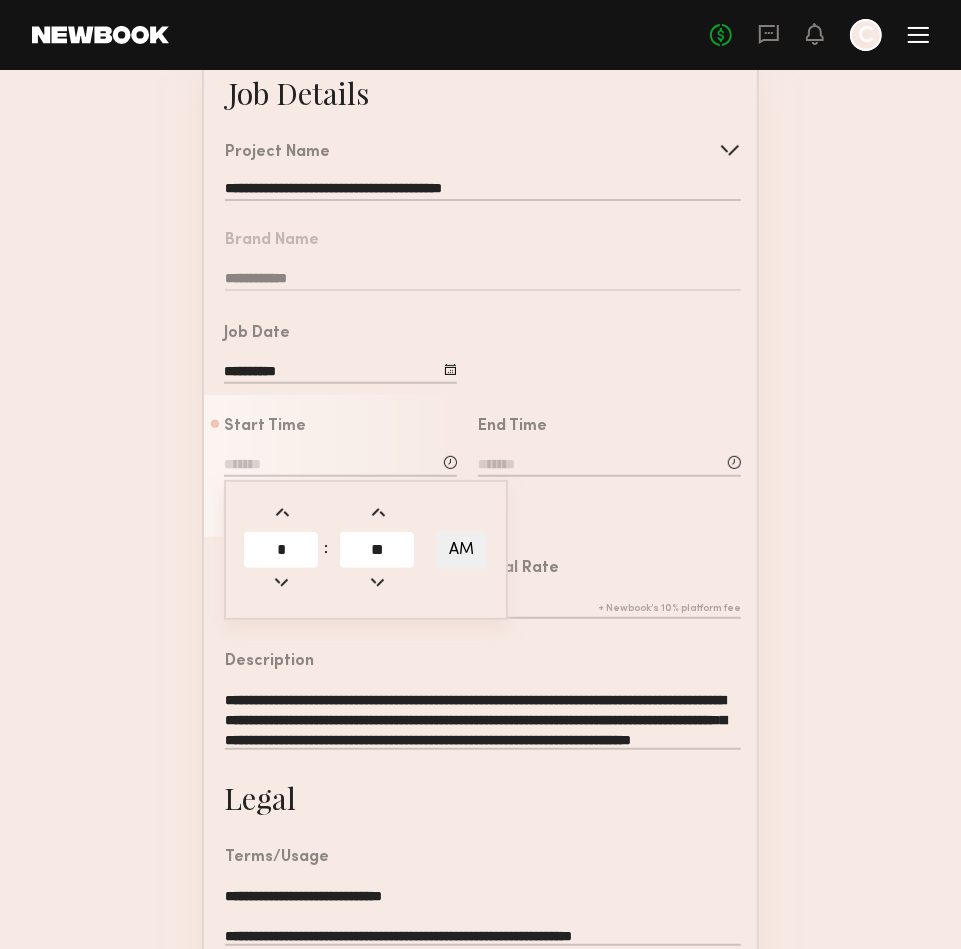 type on "**" 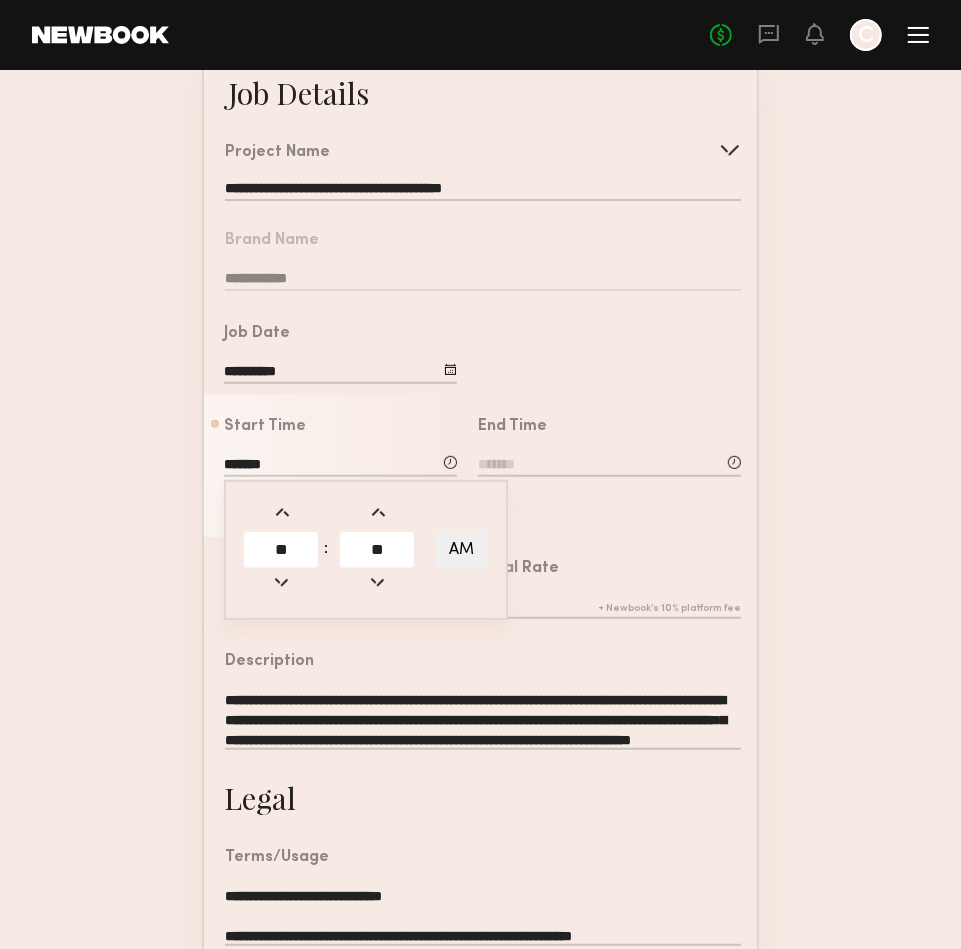 click on "Total Rate" 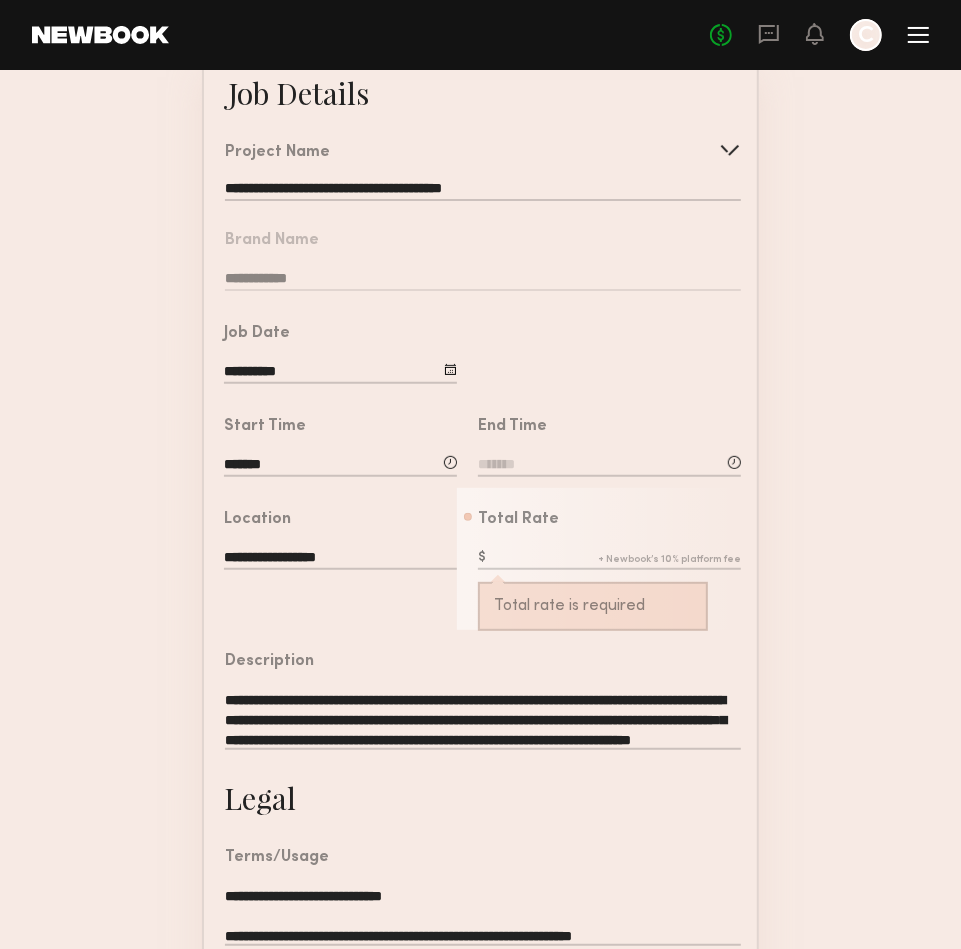 click 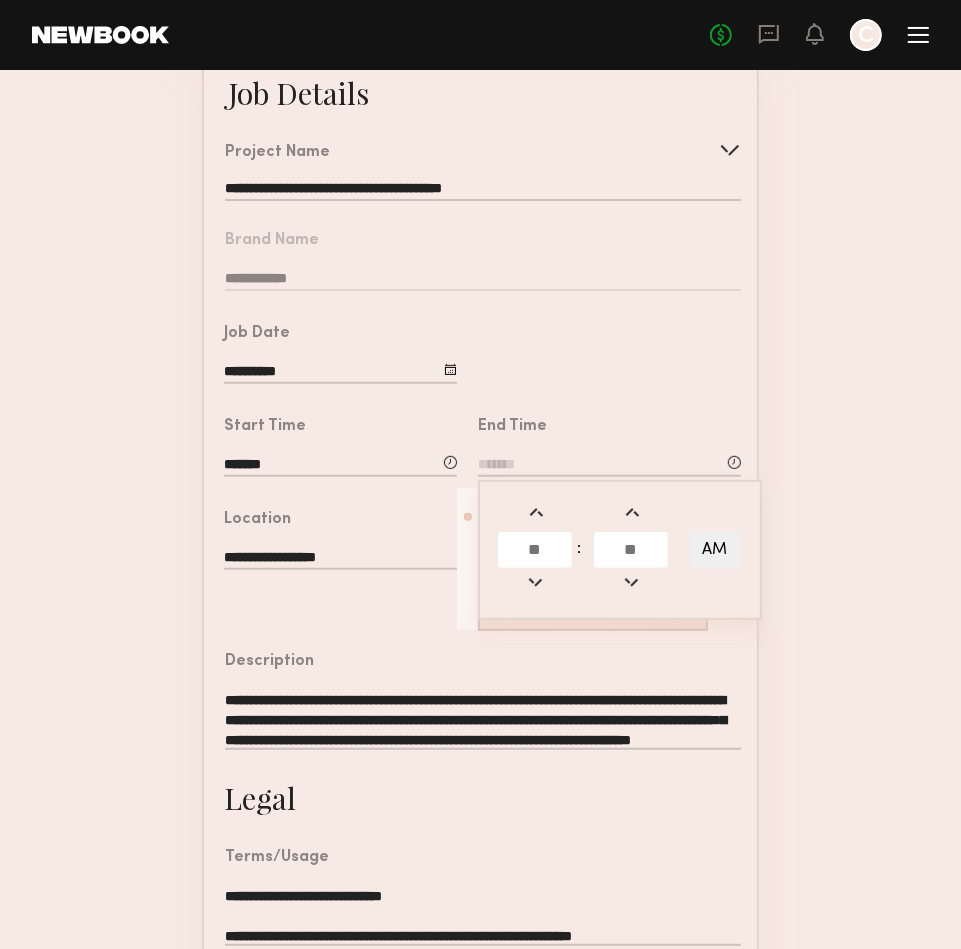 click 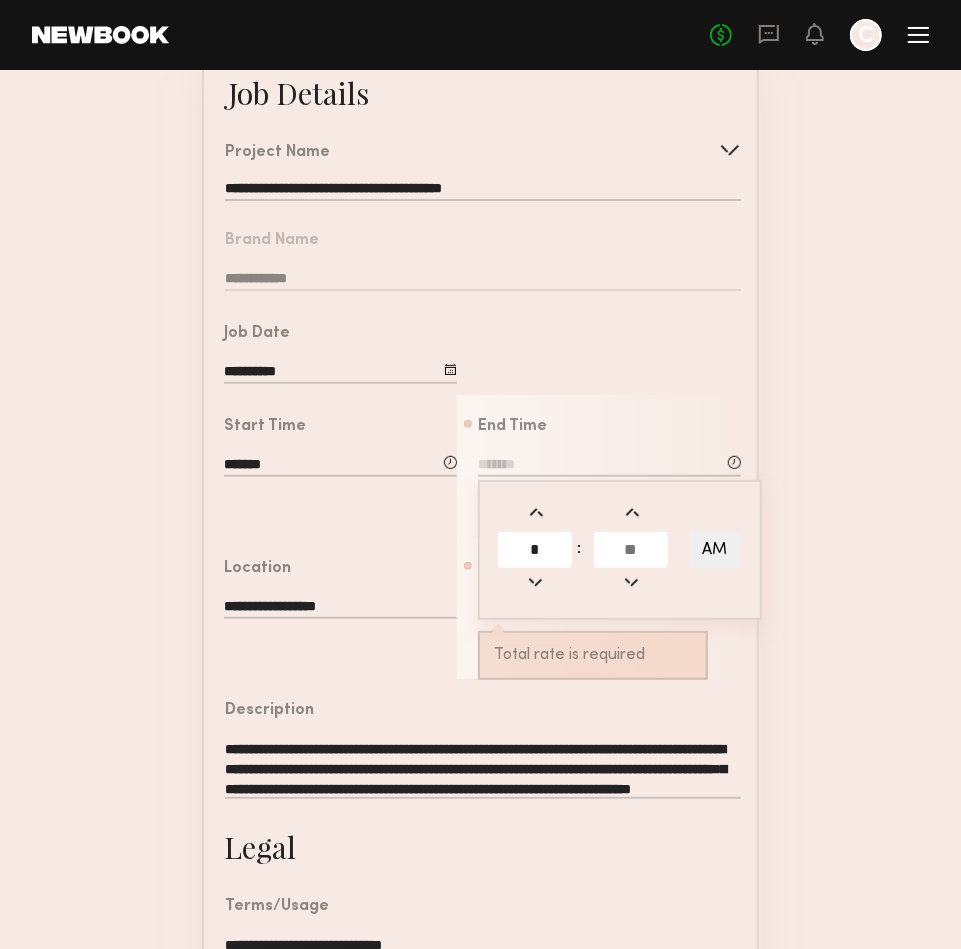 type on "*" 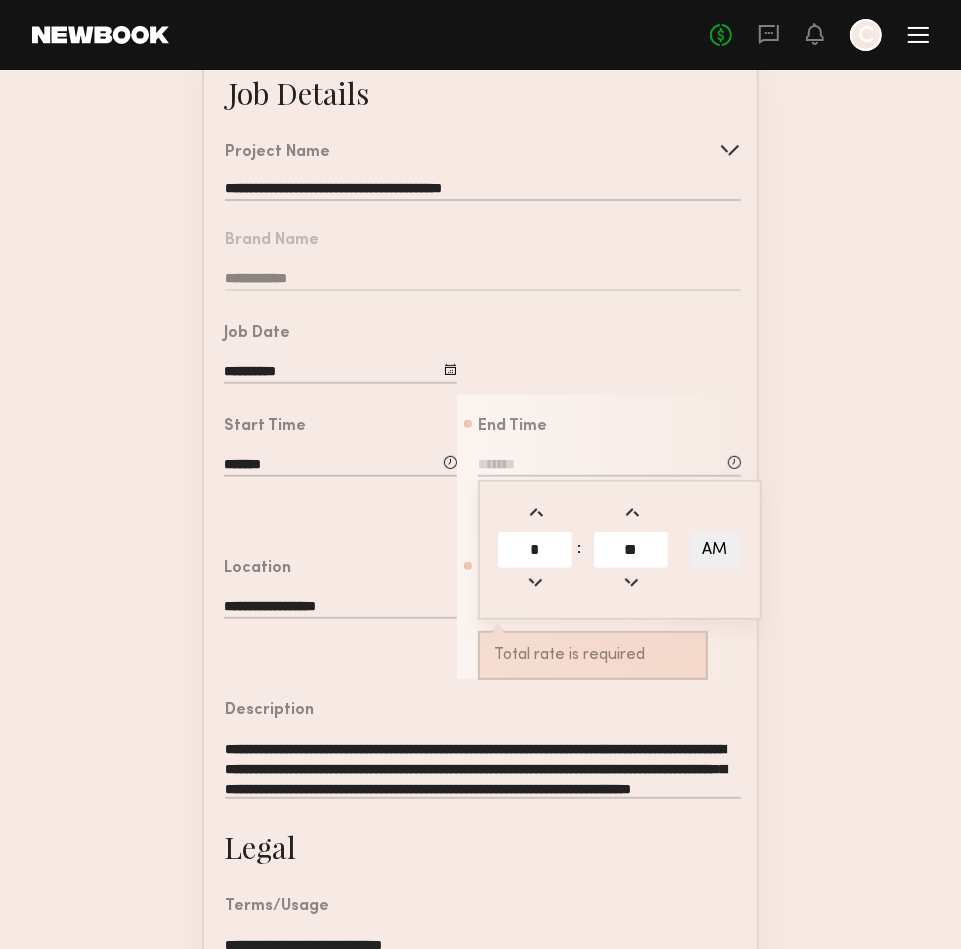 type on "**" 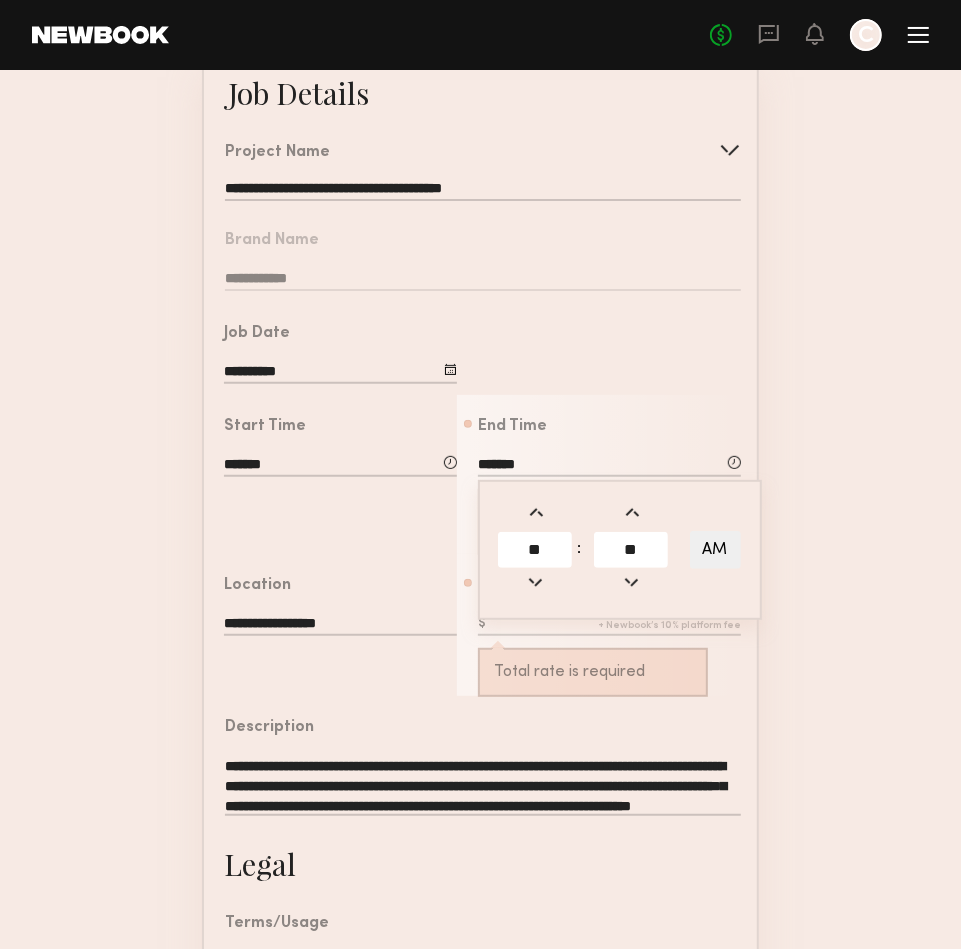 click on "AM" 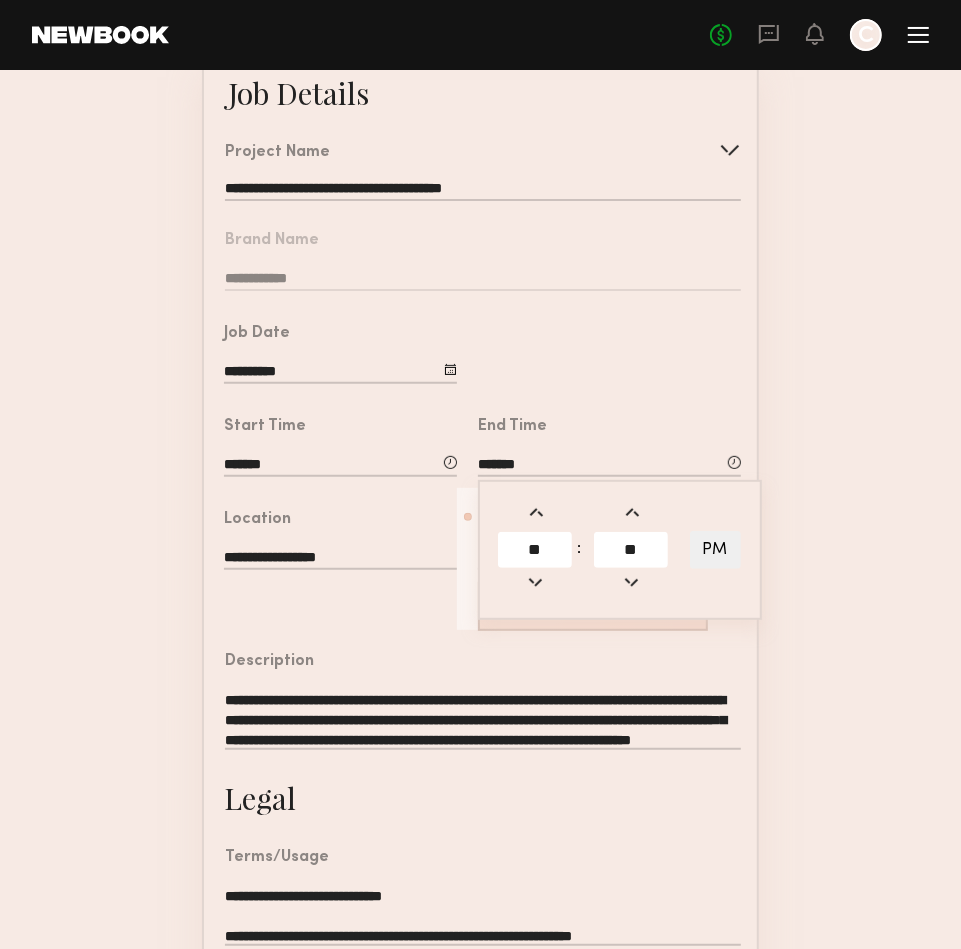 click on "**********" 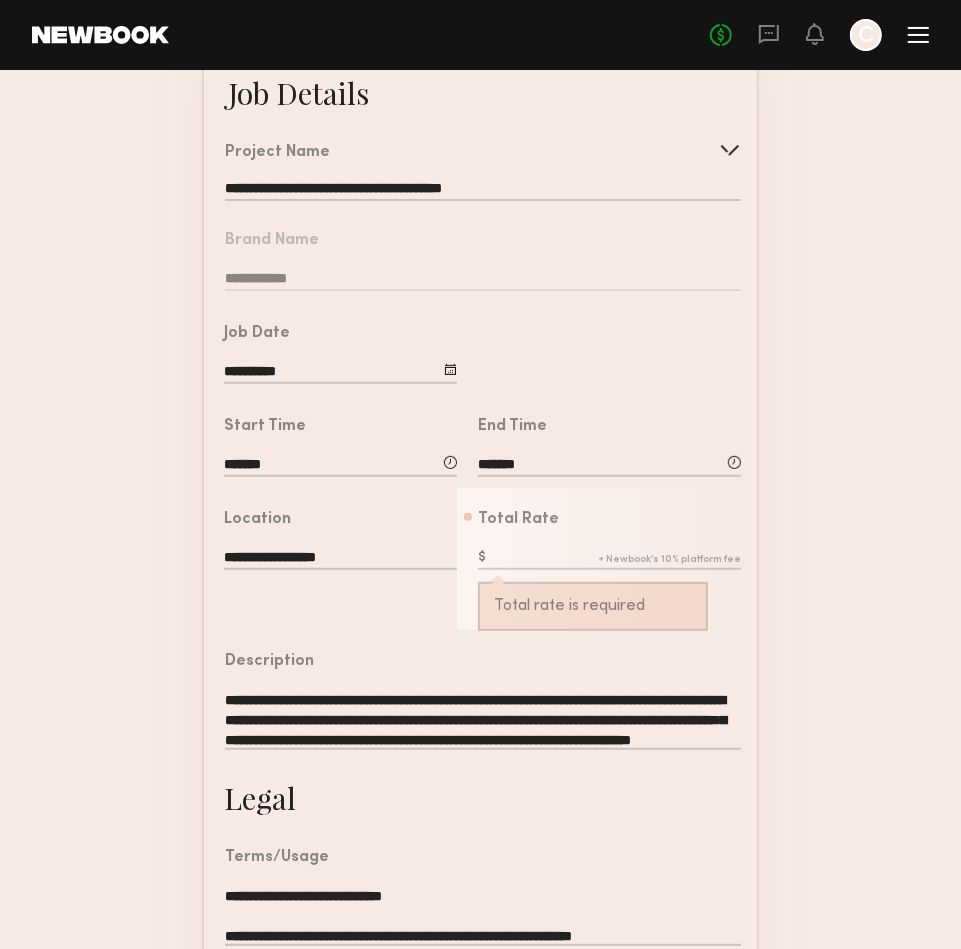 click 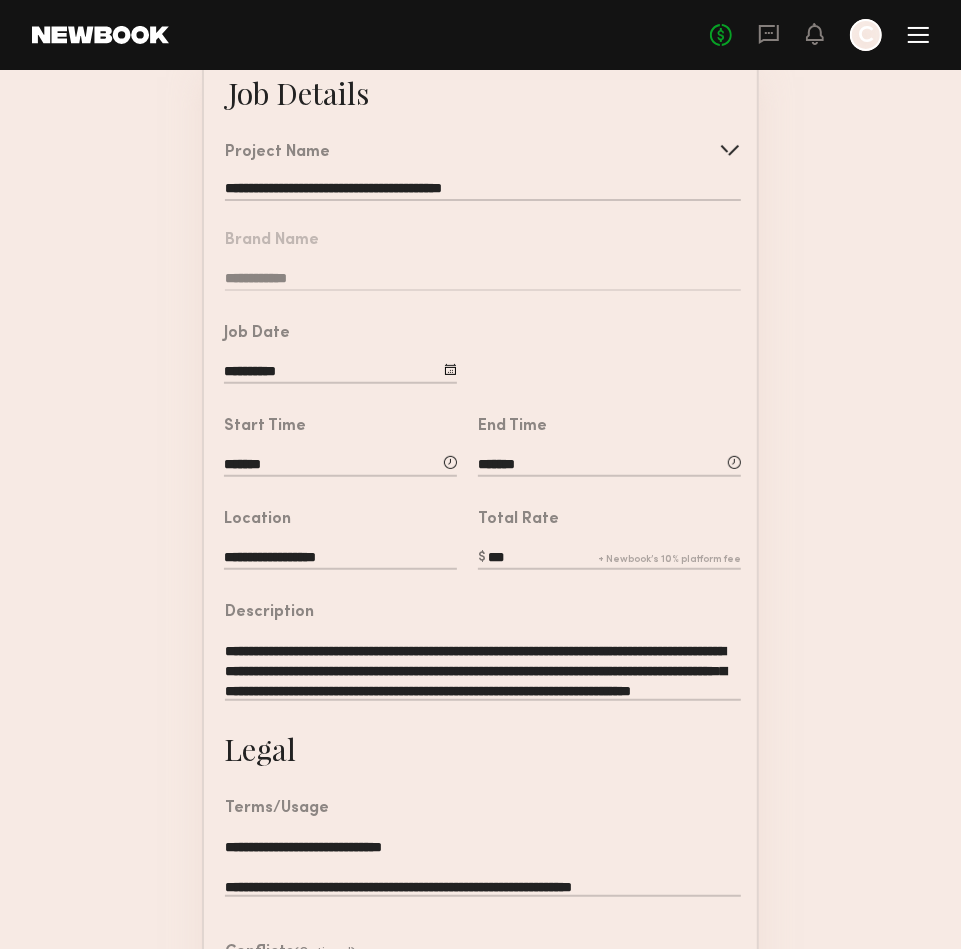 type on "***" 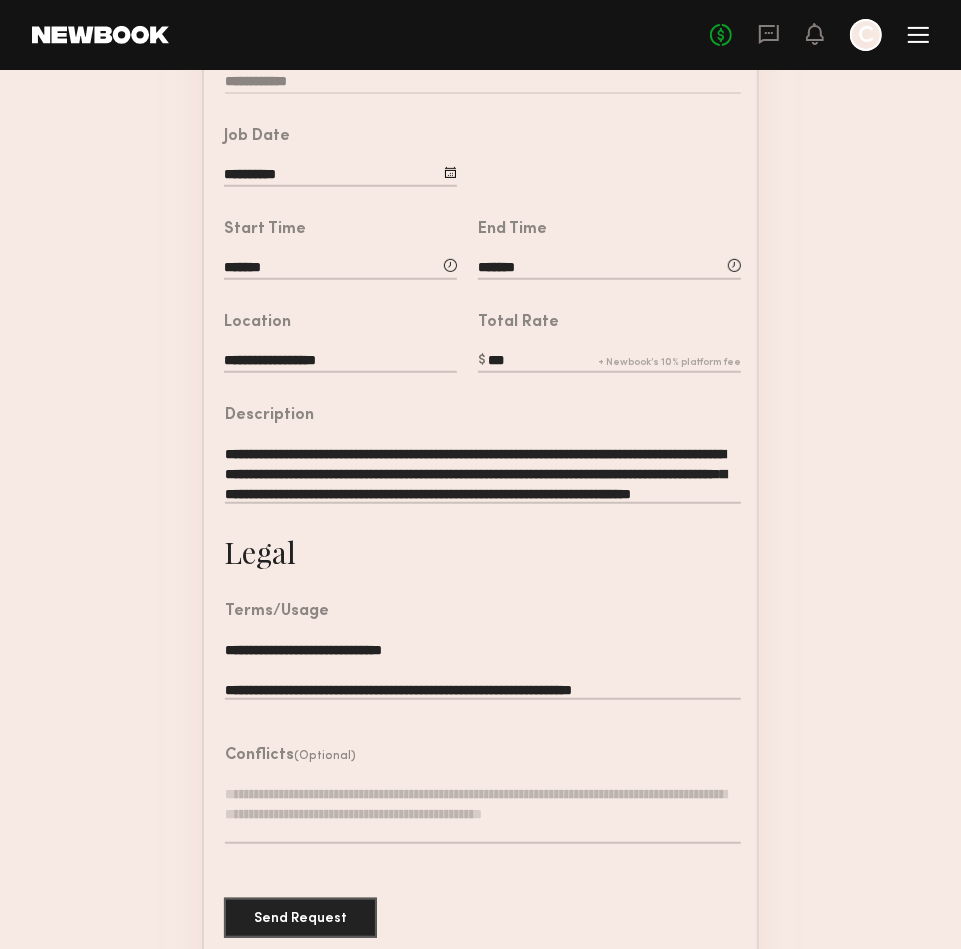 scroll, scrollTop: 364, scrollLeft: 0, axis: vertical 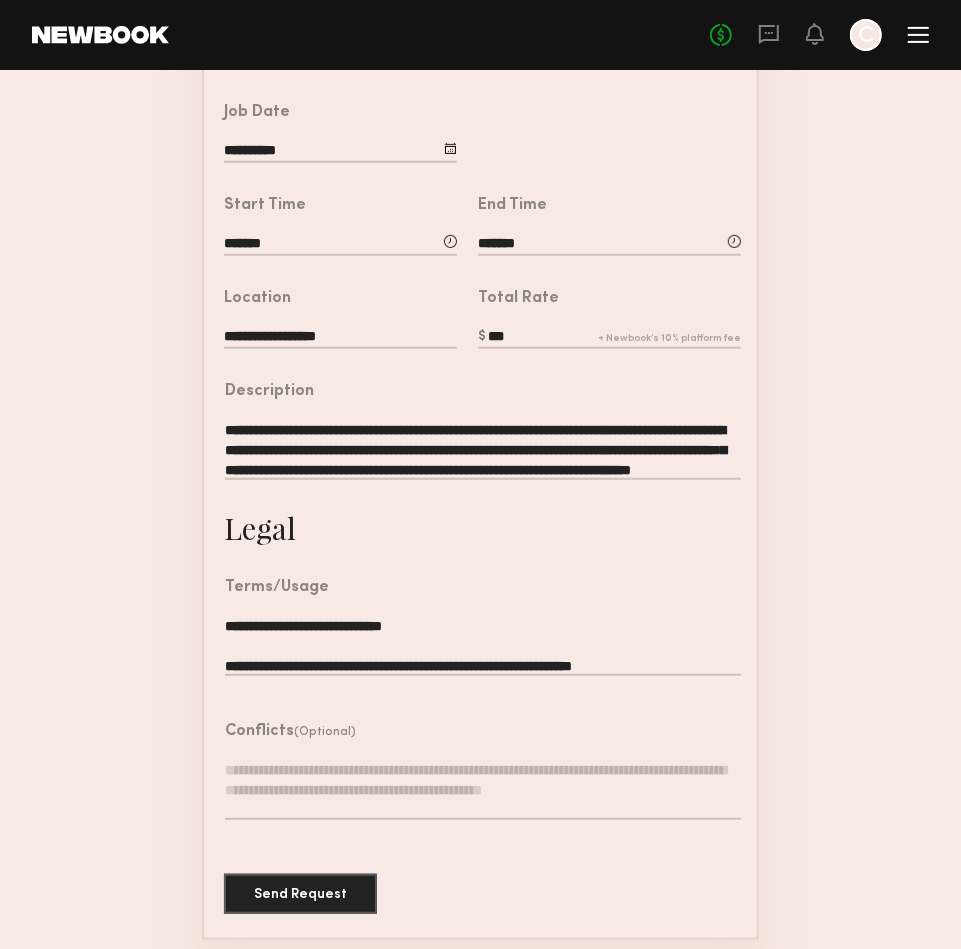 click 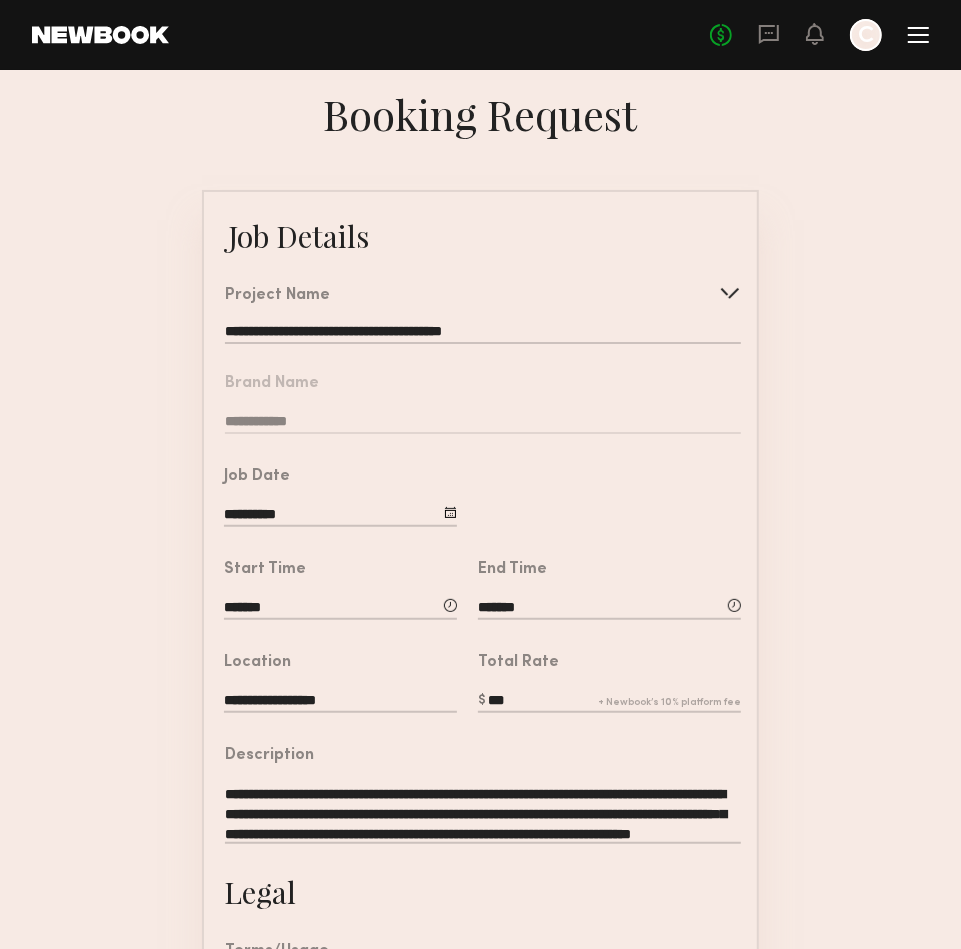 scroll, scrollTop: 364, scrollLeft: 0, axis: vertical 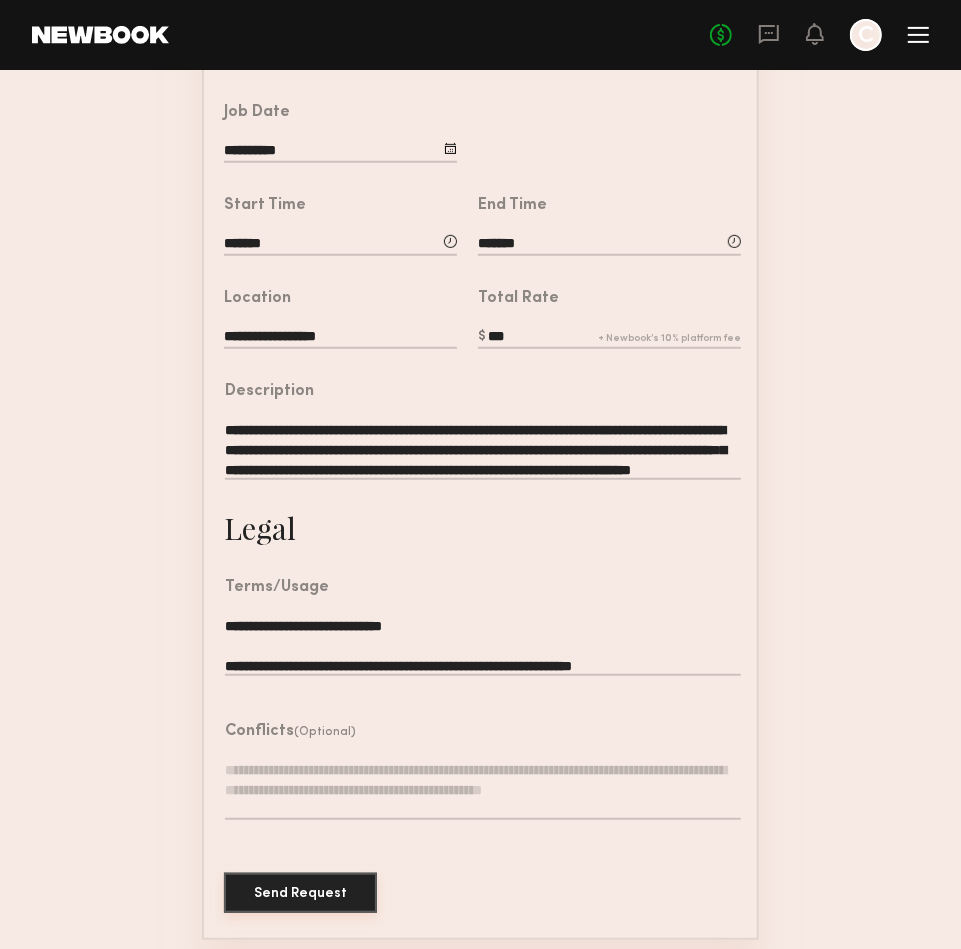 click on "Send Request" 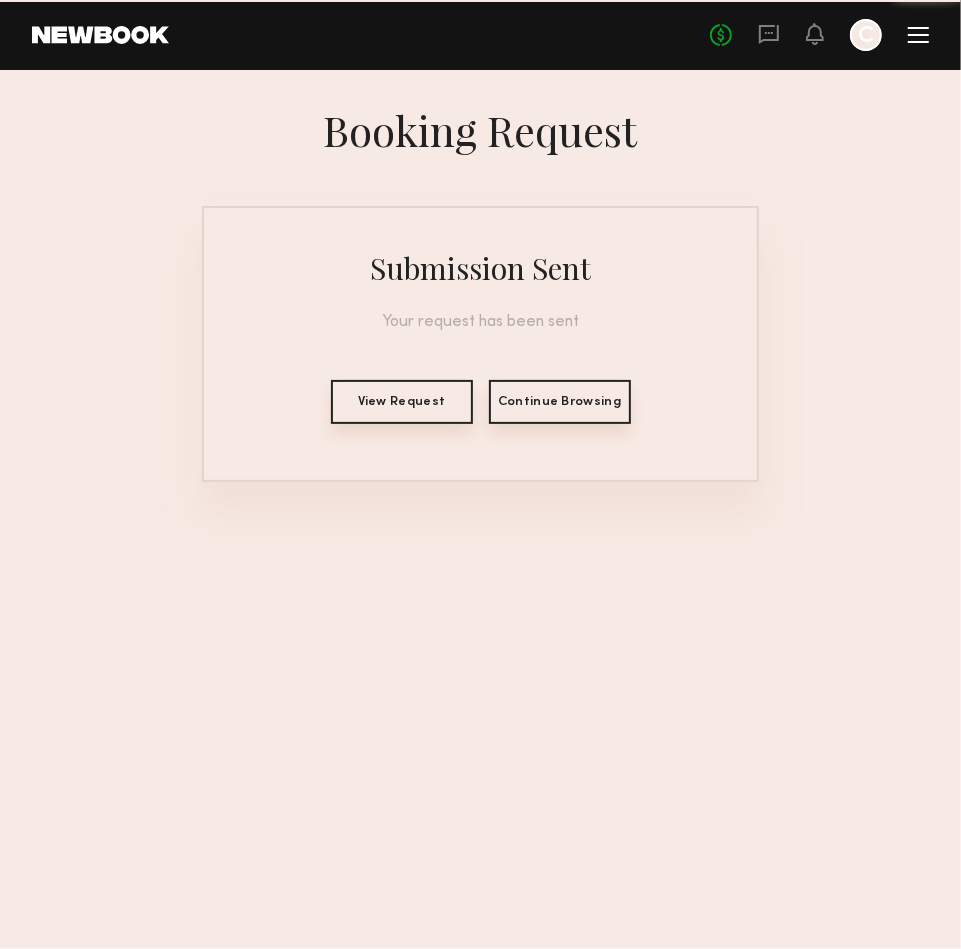 scroll, scrollTop: 0, scrollLeft: 0, axis: both 